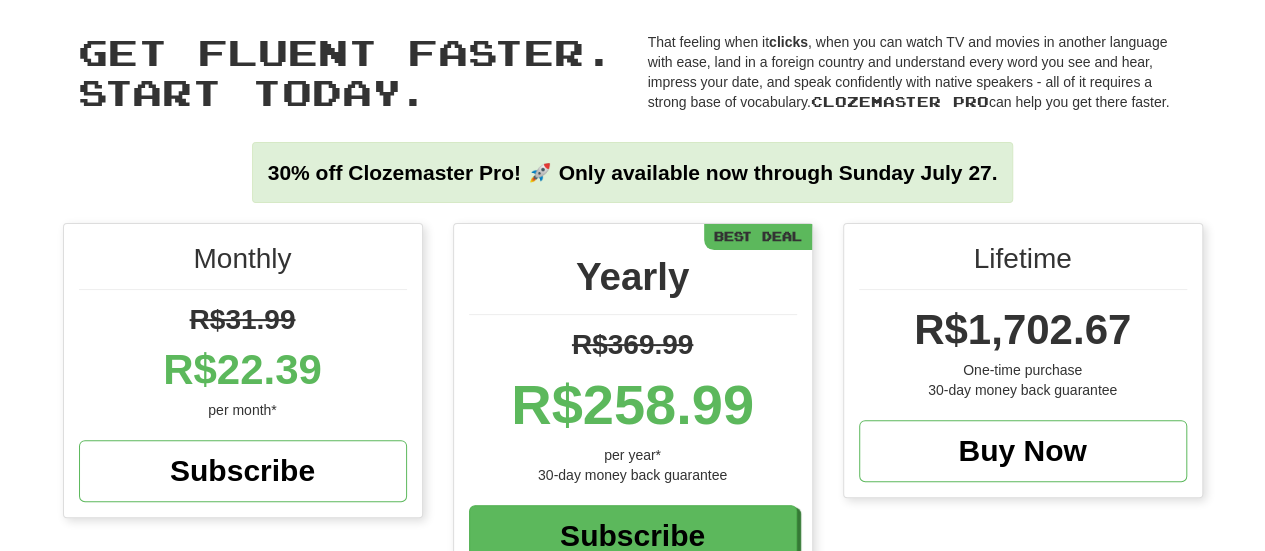 scroll, scrollTop: 0, scrollLeft: 0, axis: both 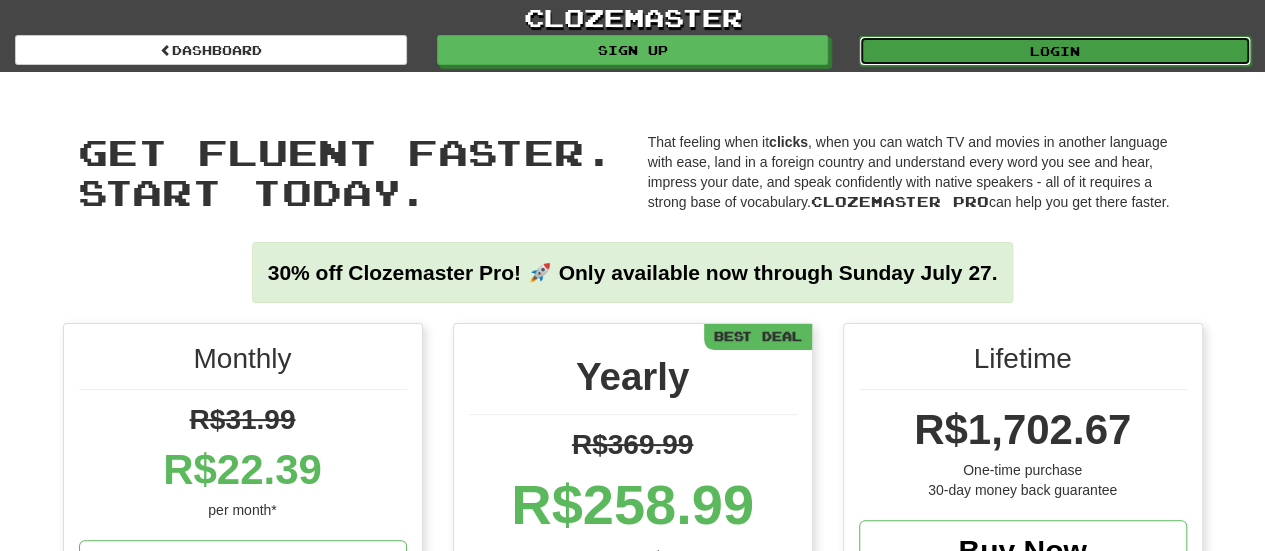 click on "Login" at bounding box center [1055, 51] 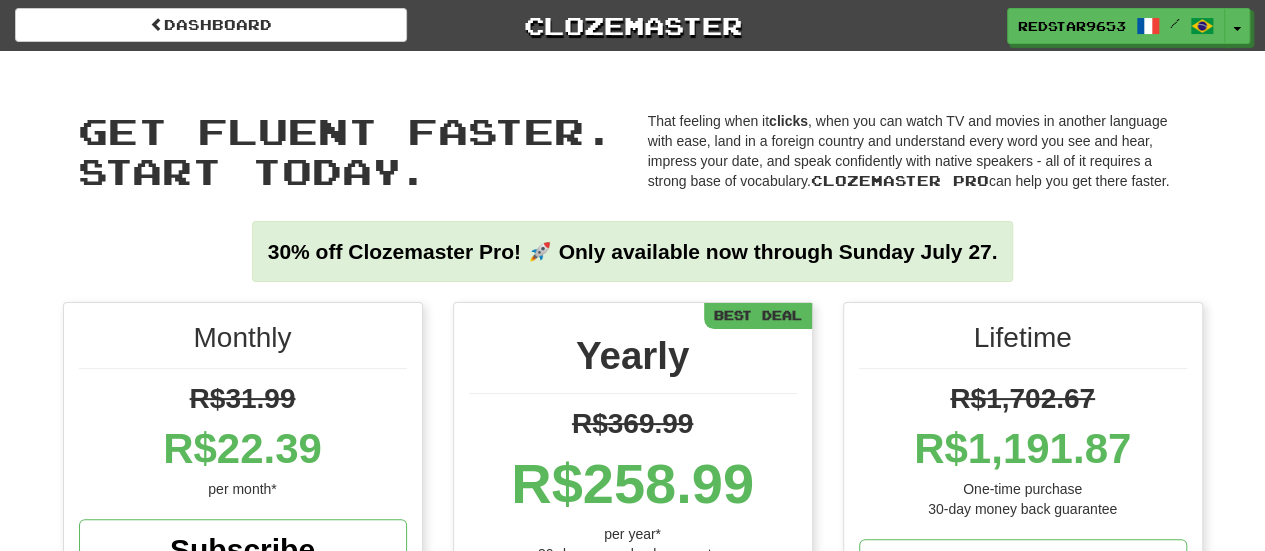 scroll, scrollTop: 0, scrollLeft: 0, axis: both 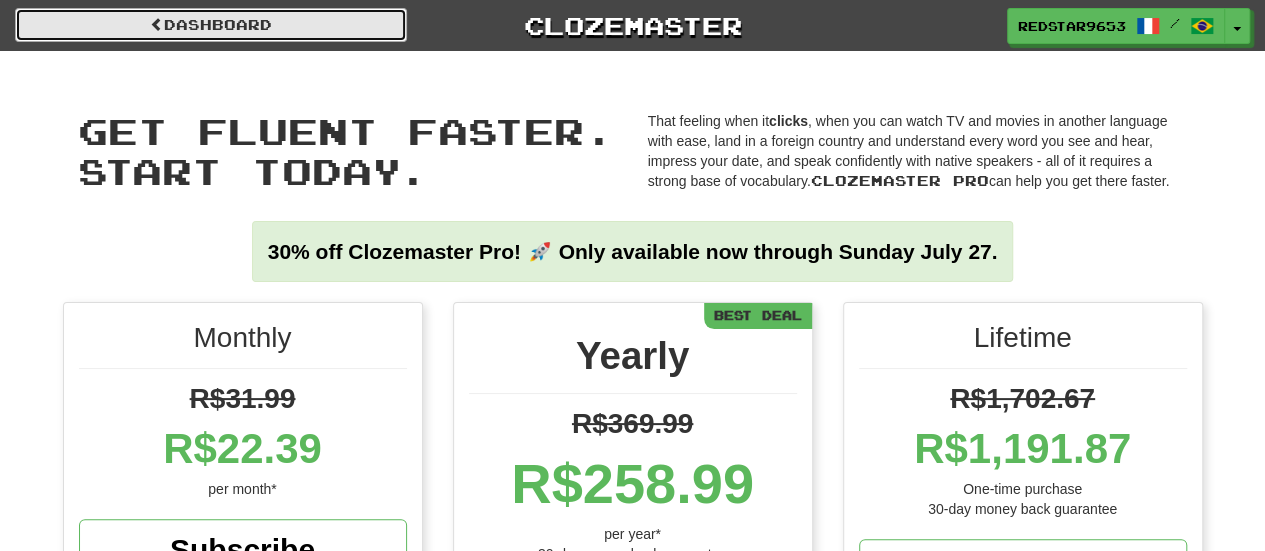 click on "Dashboard" at bounding box center (211, 25) 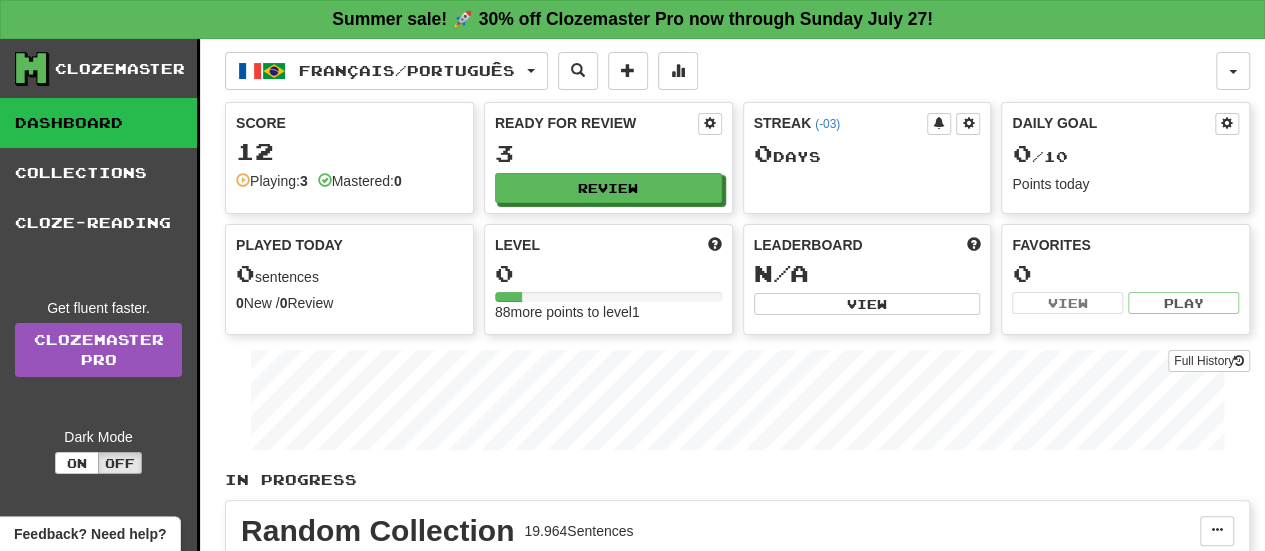 scroll, scrollTop: 0, scrollLeft: 0, axis: both 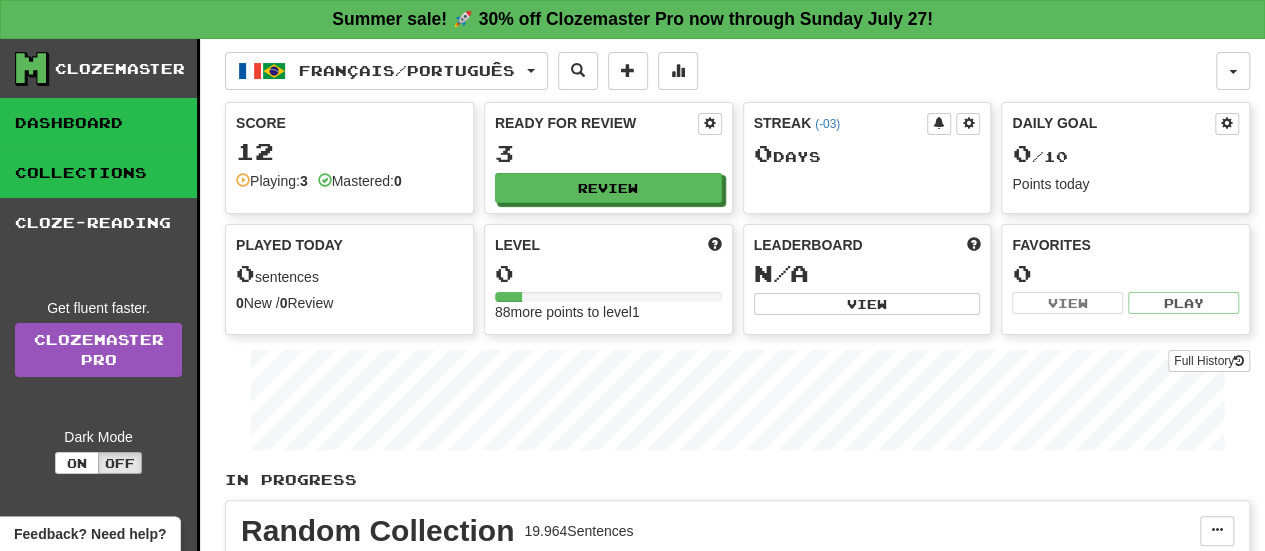 click on "Collections" at bounding box center [98, 173] 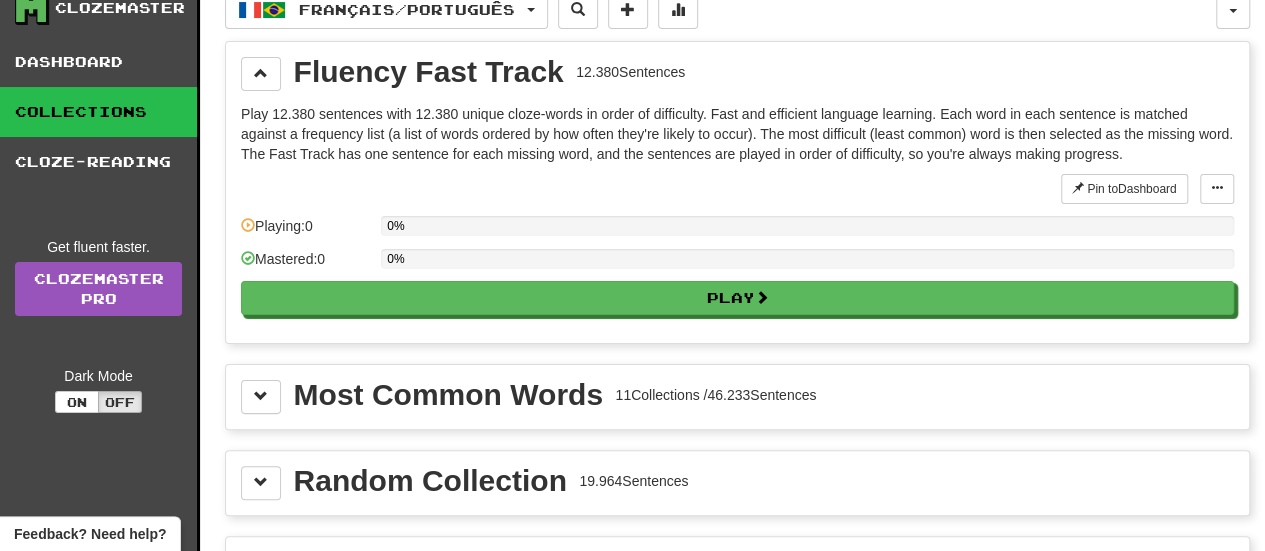 scroll, scrollTop: 0, scrollLeft: 0, axis: both 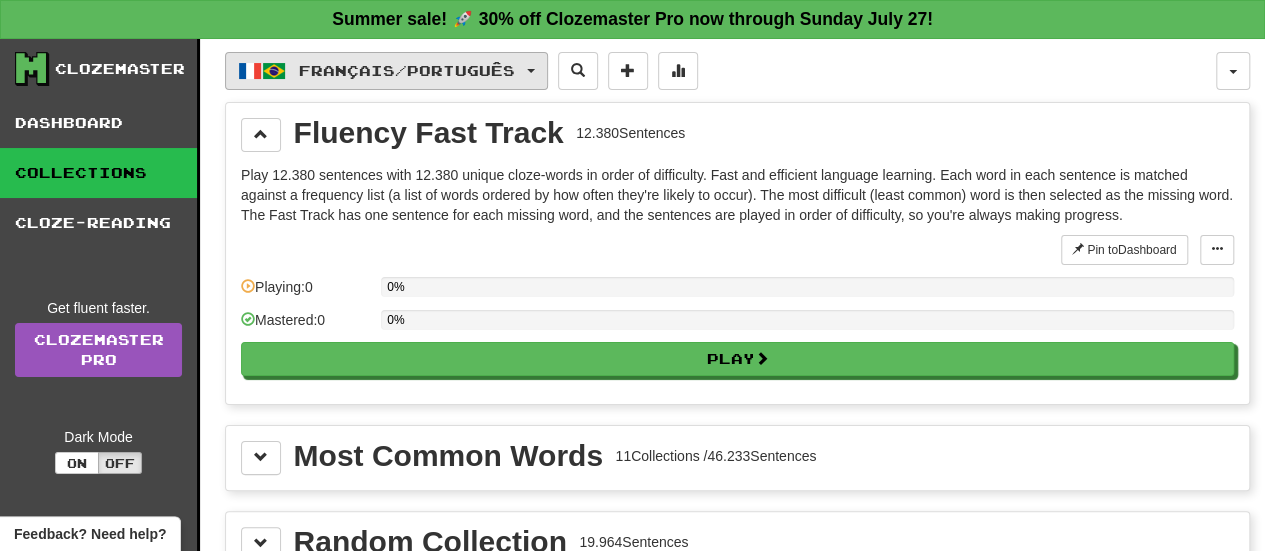 click on "Français  /  Português" at bounding box center (407, 70) 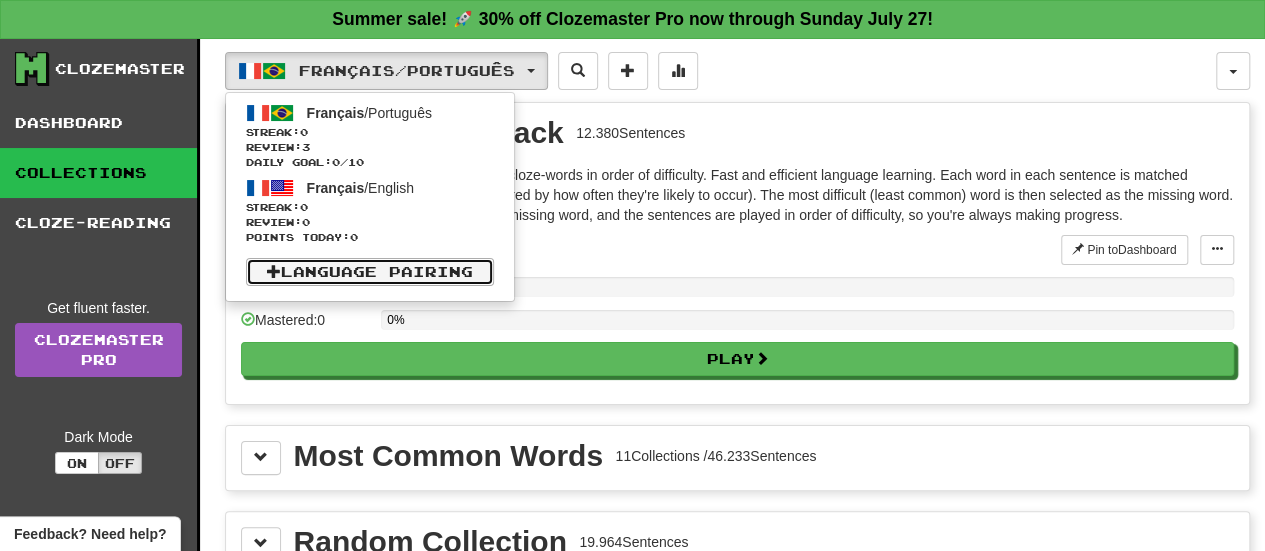 click on "Language Pairing" at bounding box center [370, 272] 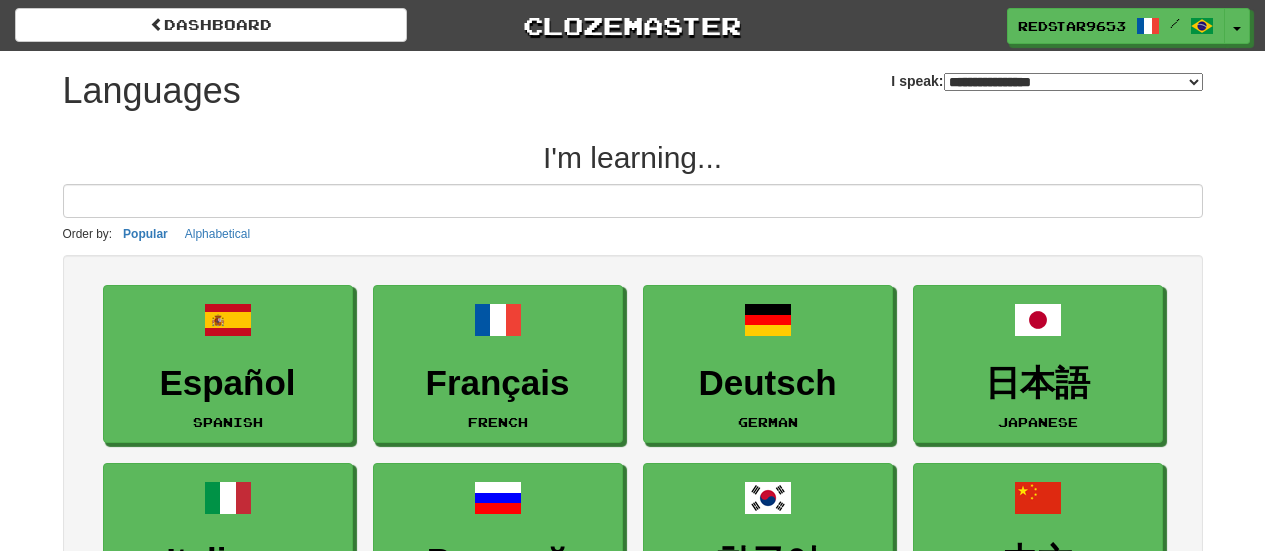 select on "*******" 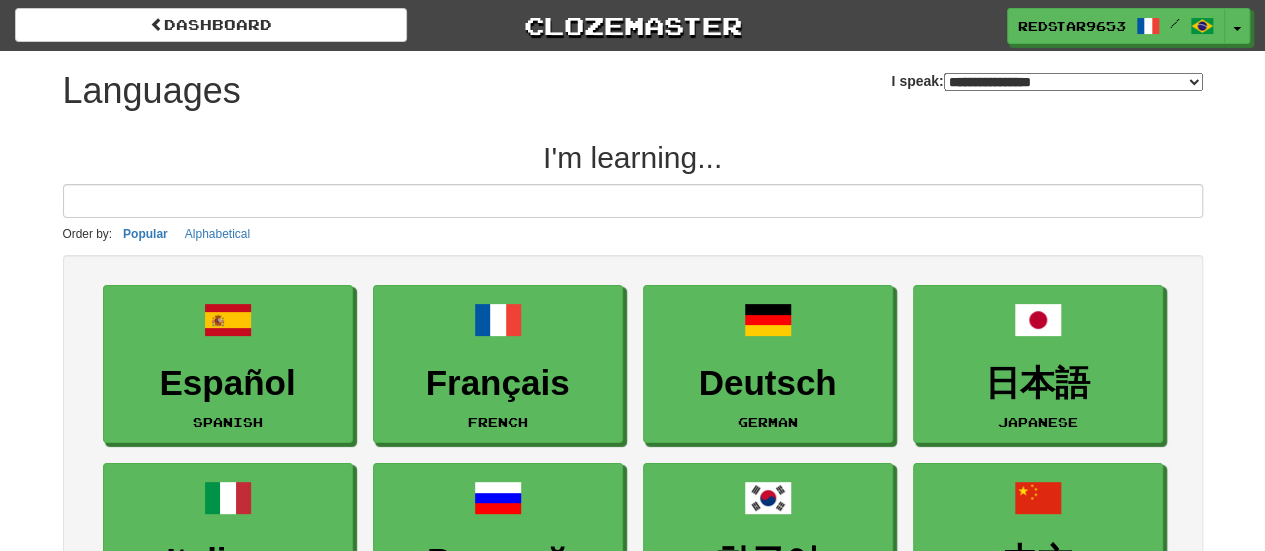 click at bounding box center (633, 201) 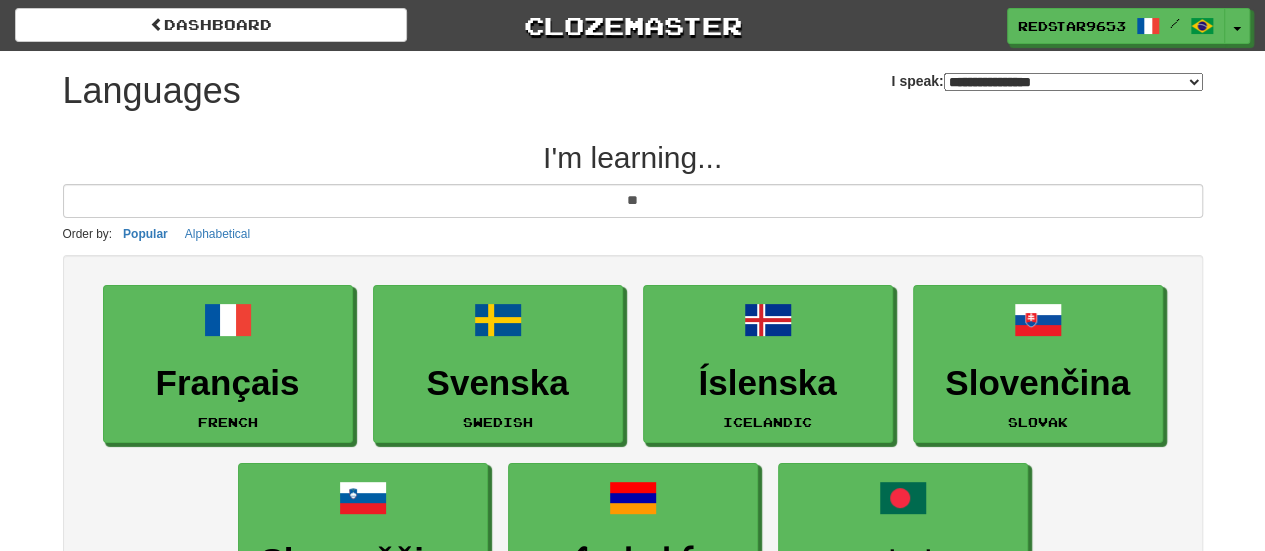 type on "*" 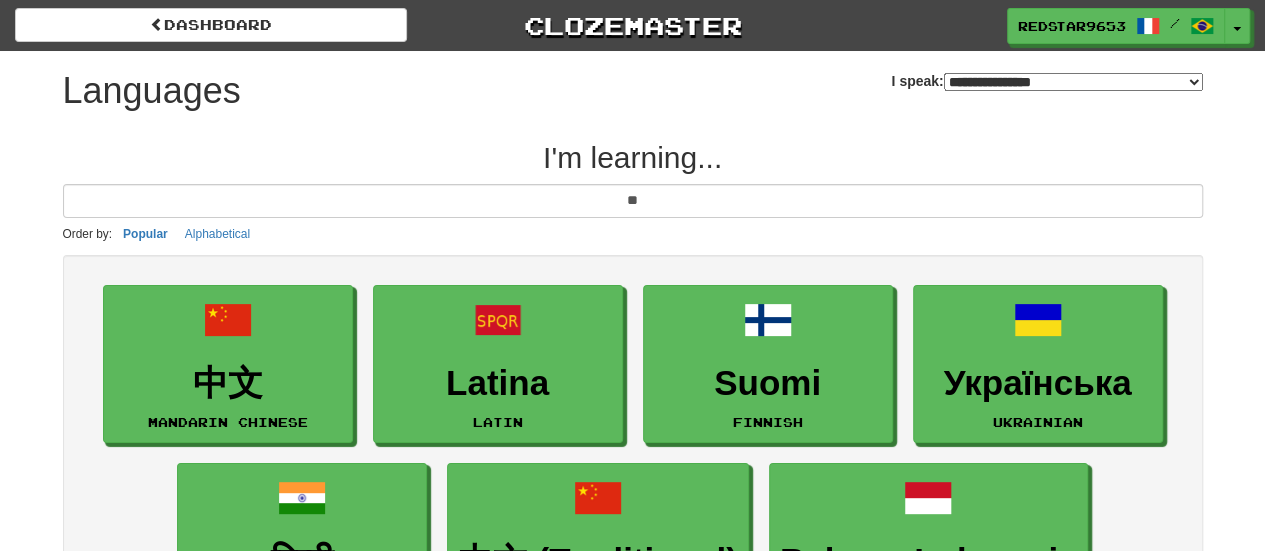 type on "*" 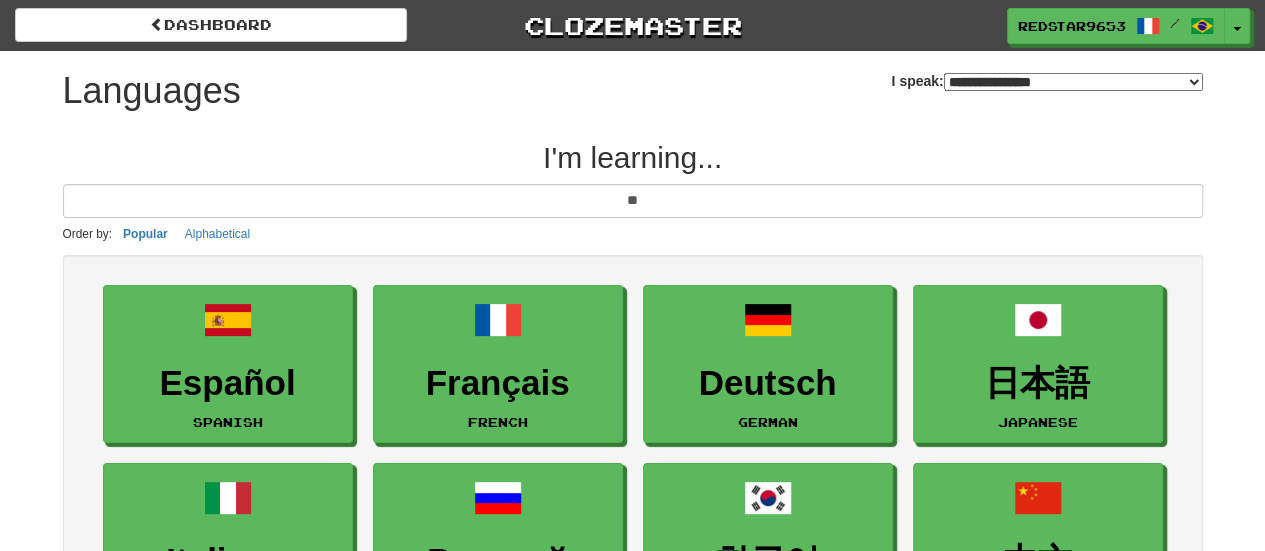 type on "*" 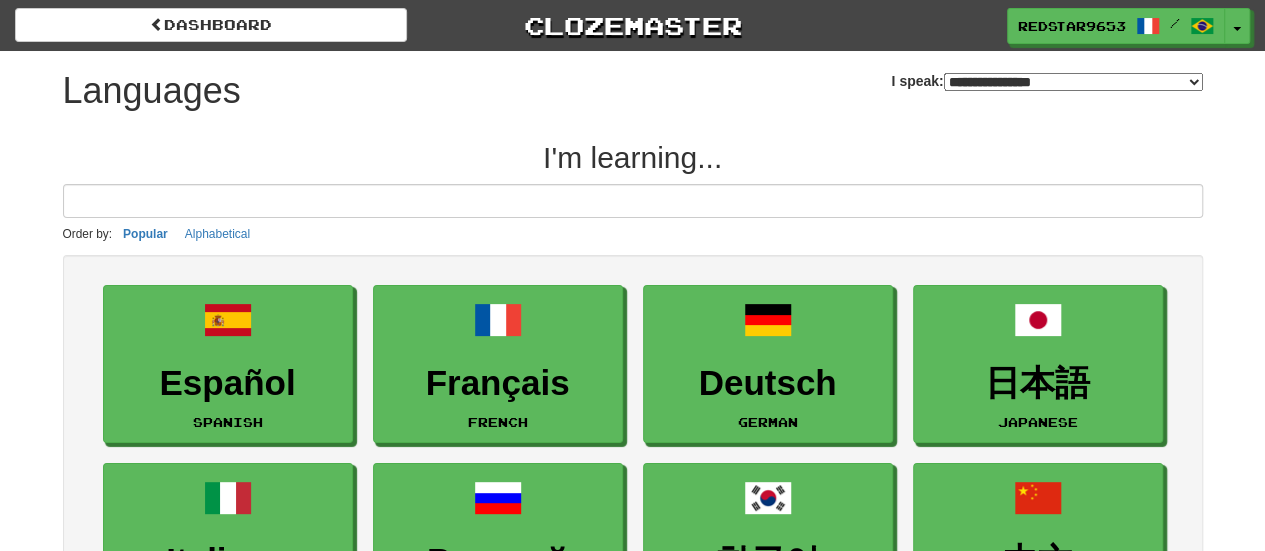 type on "*" 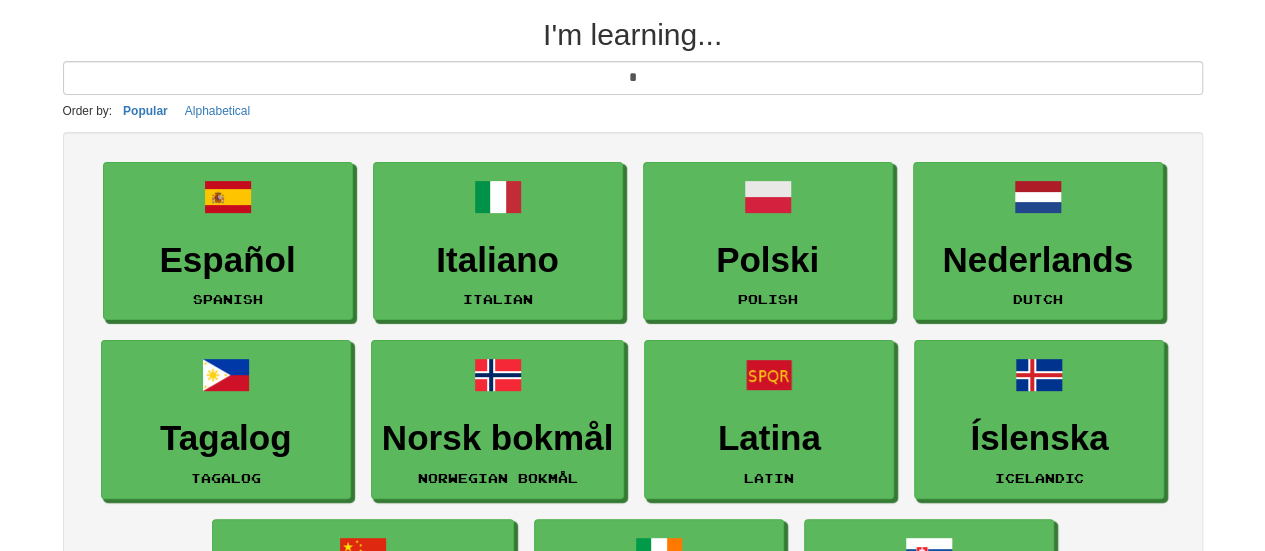 scroll, scrollTop: 0, scrollLeft: 0, axis: both 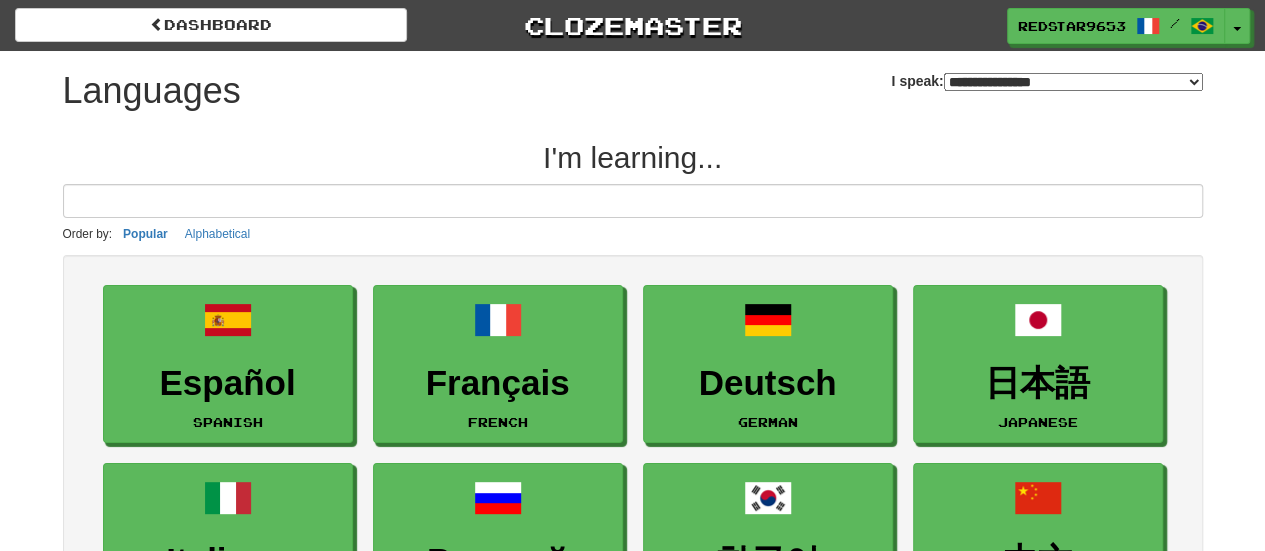 click at bounding box center [633, 201] 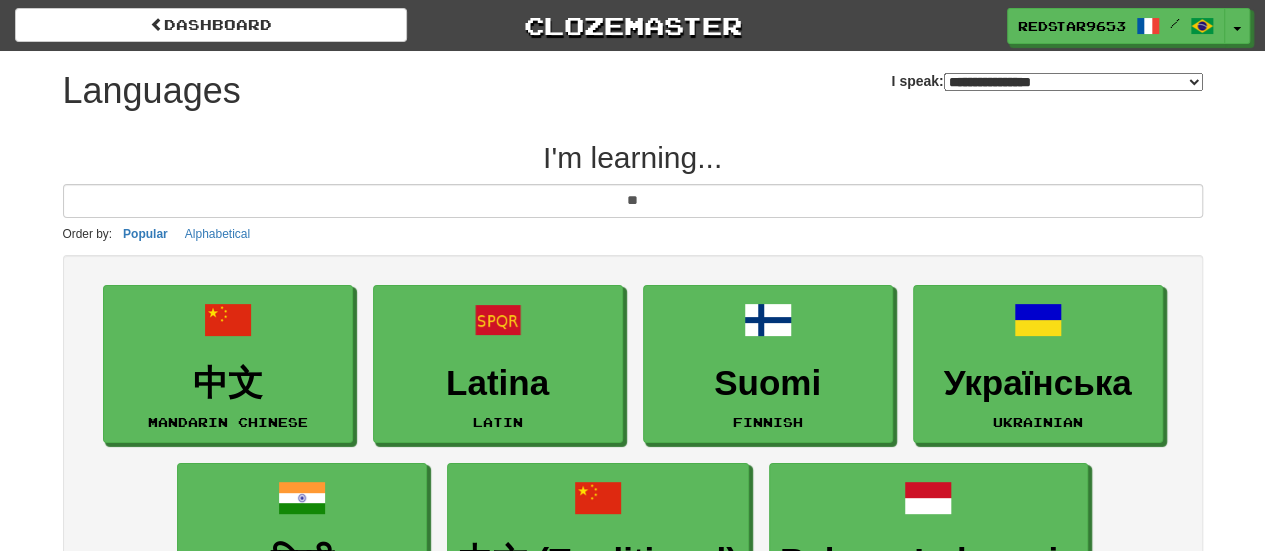 type on "*" 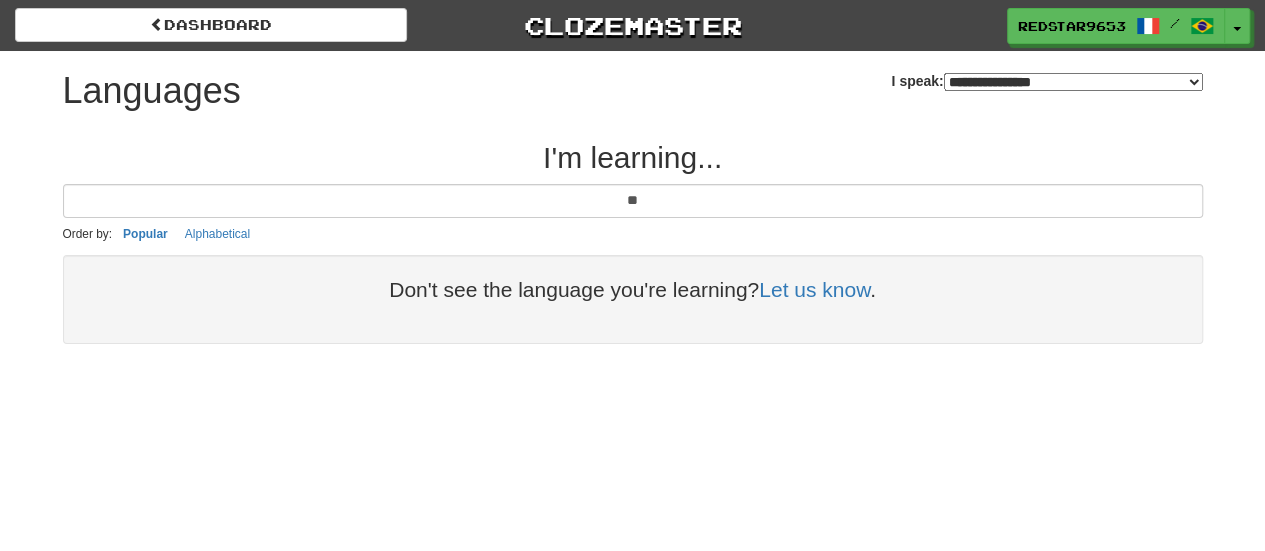 type on "*" 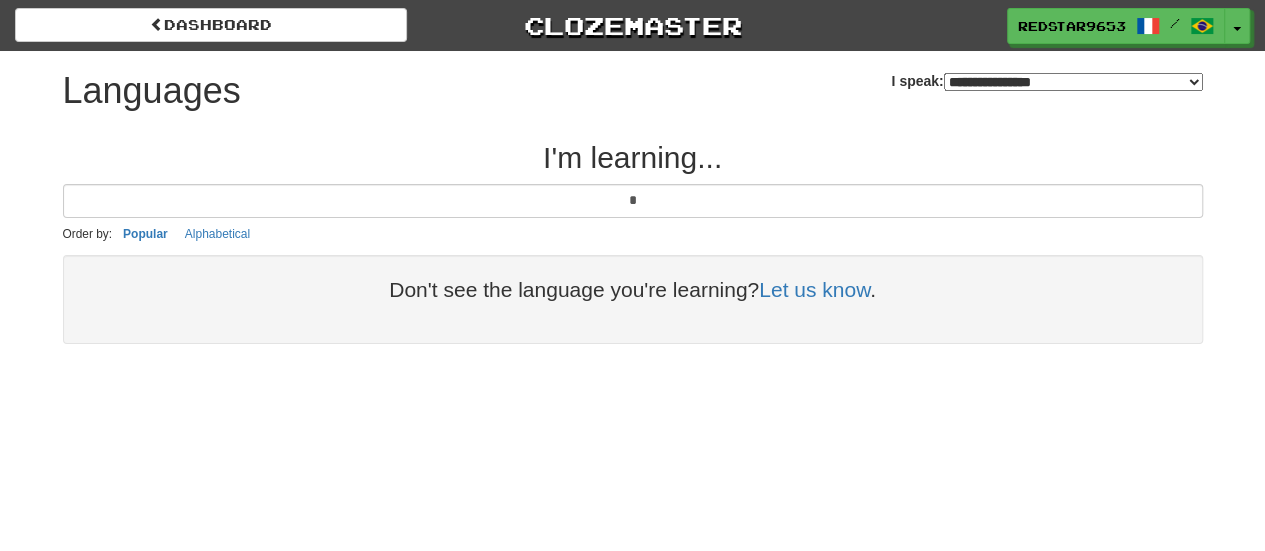 type 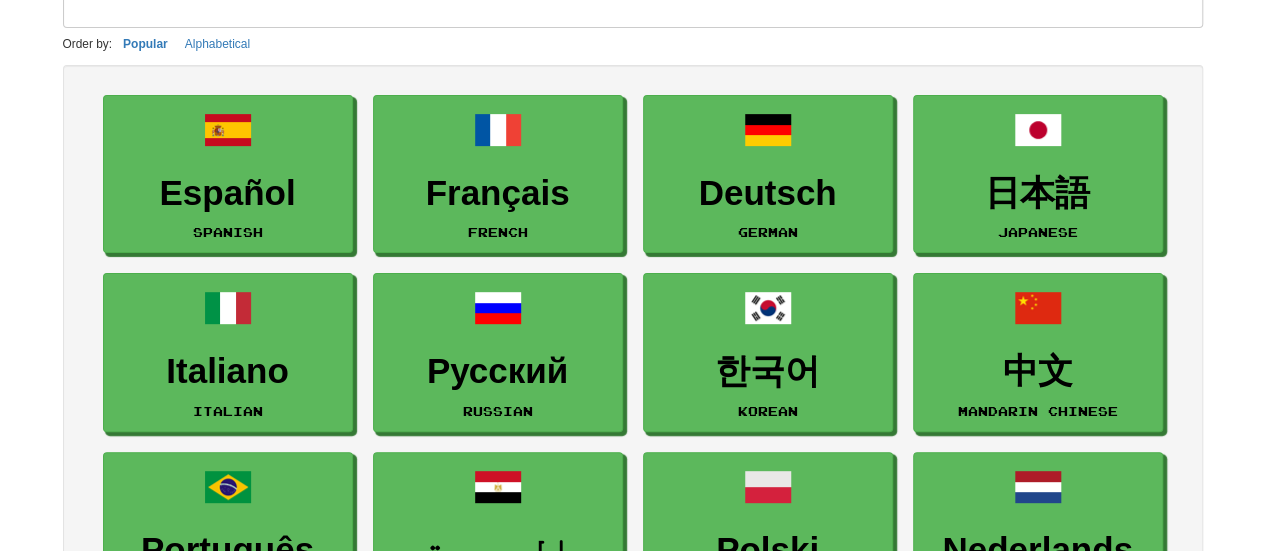 scroll, scrollTop: 0, scrollLeft: 0, axis: both 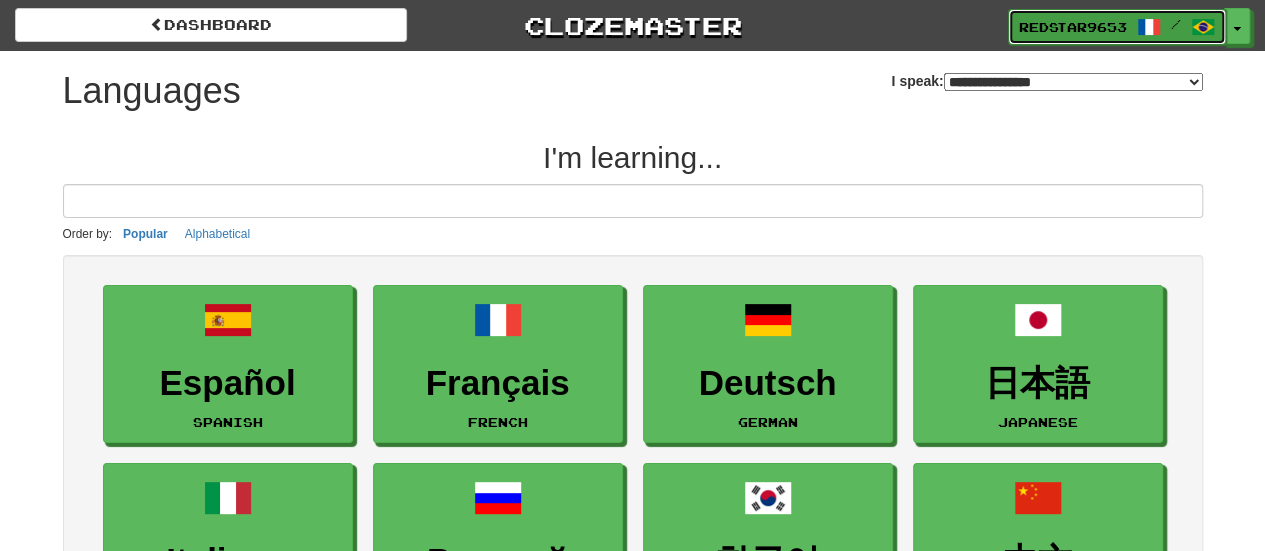 click on "RedStar9653" at bounding box center (1073, 27) 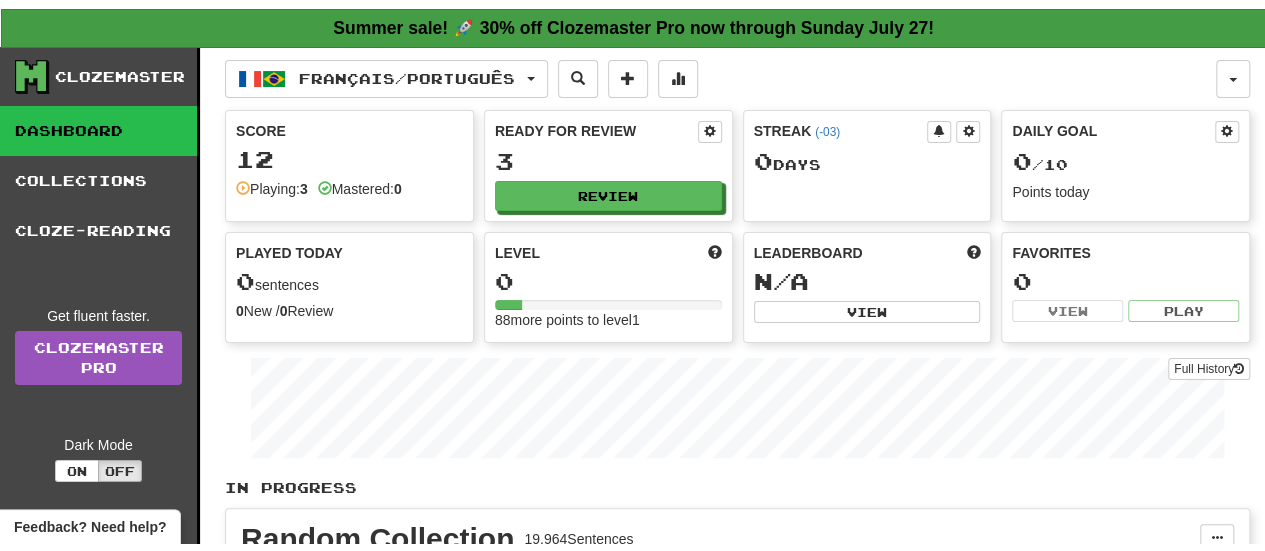 scroll, scrollTop: 0, scrollLeft: 0, axis: both 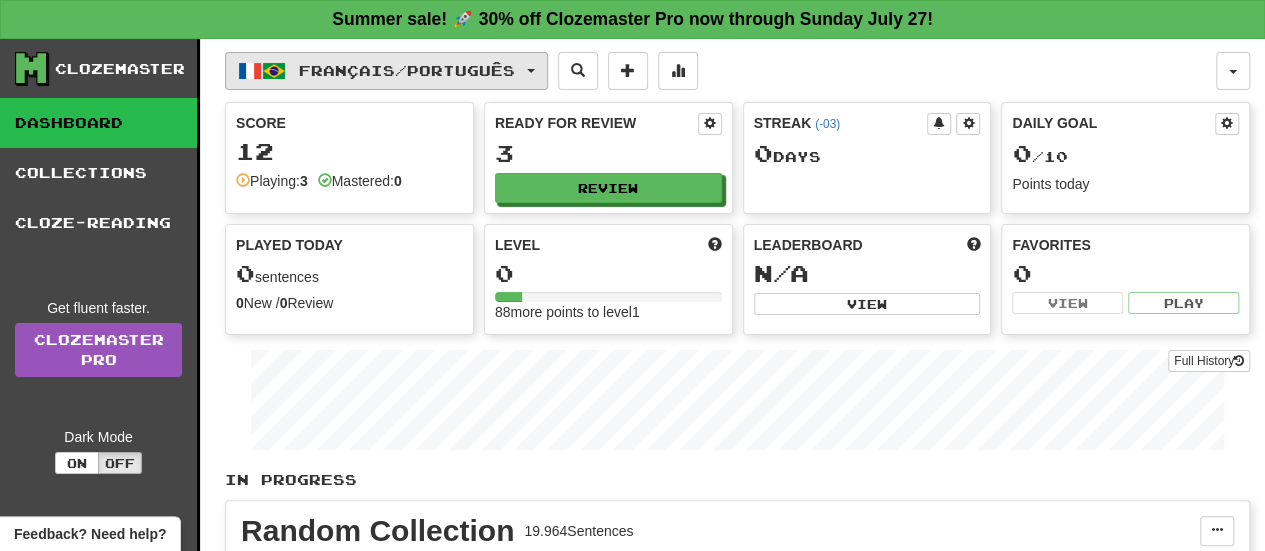 click on "Français  /  Português" at bounding box center (386, 71) 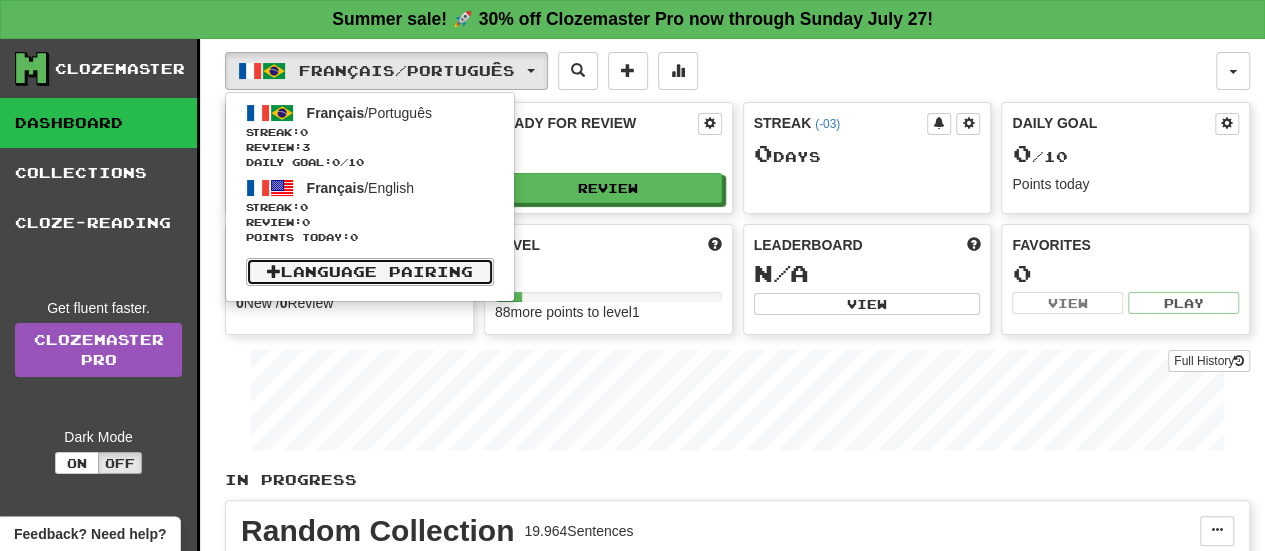 click on "Language Pairing" at bounding box center (370, 272) 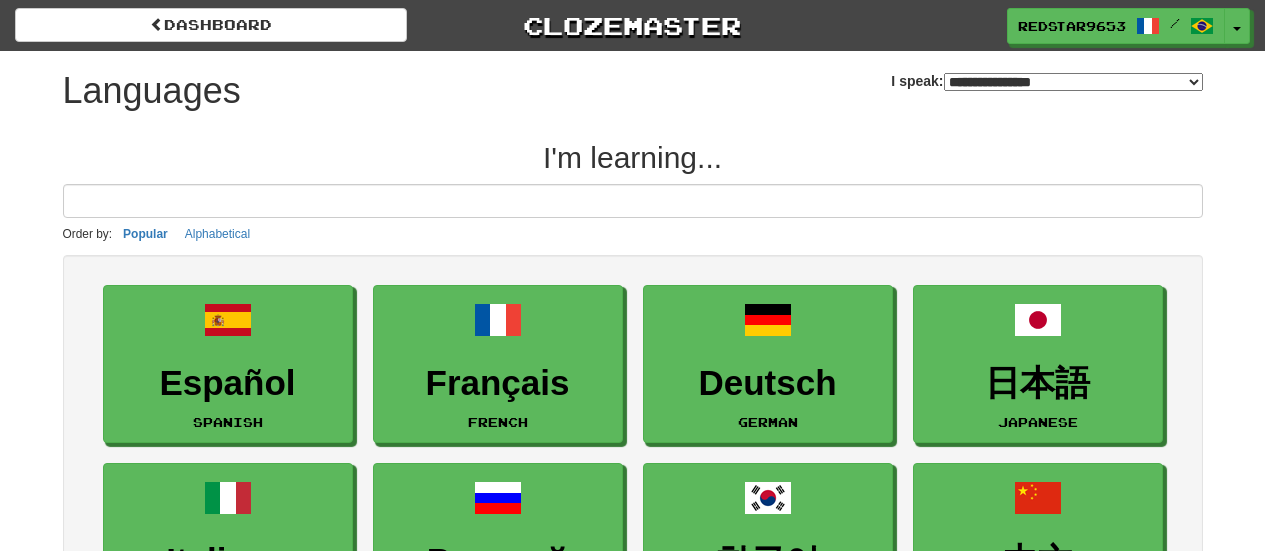 select on "*******" 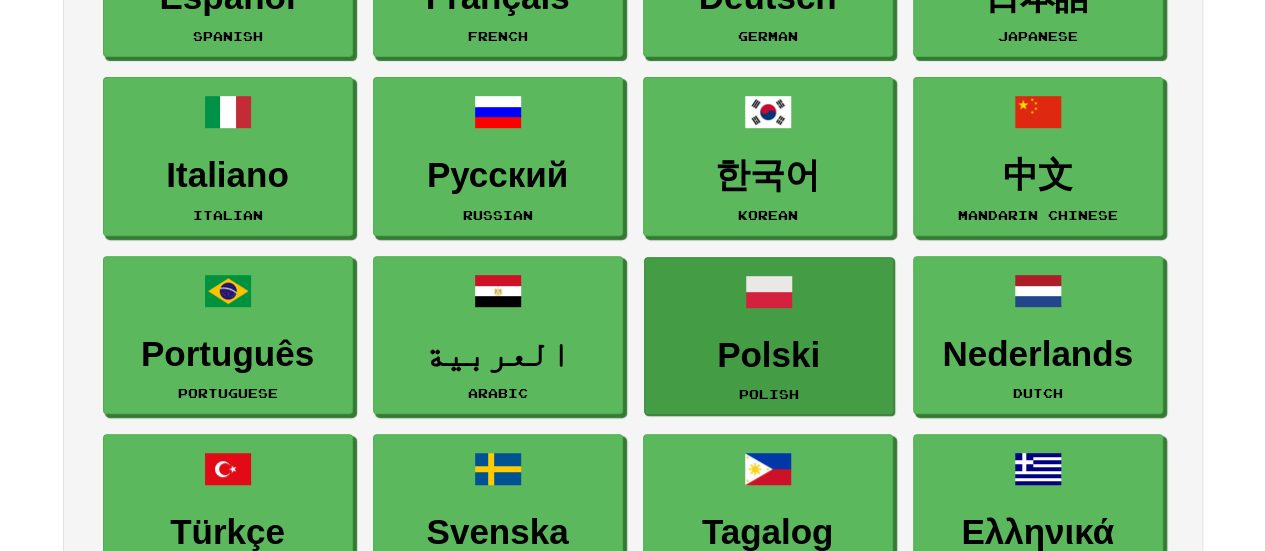 scroll, scrollTop: 0, scrollLeft: 0, axis: both 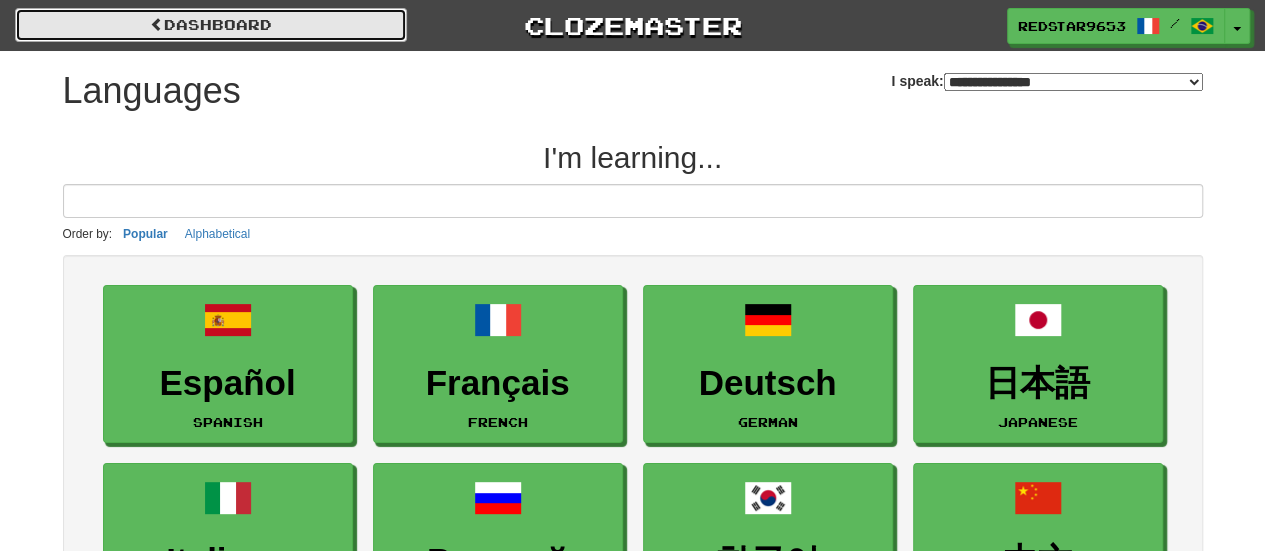 click on "dashboard" at bounding box center (211, 25) 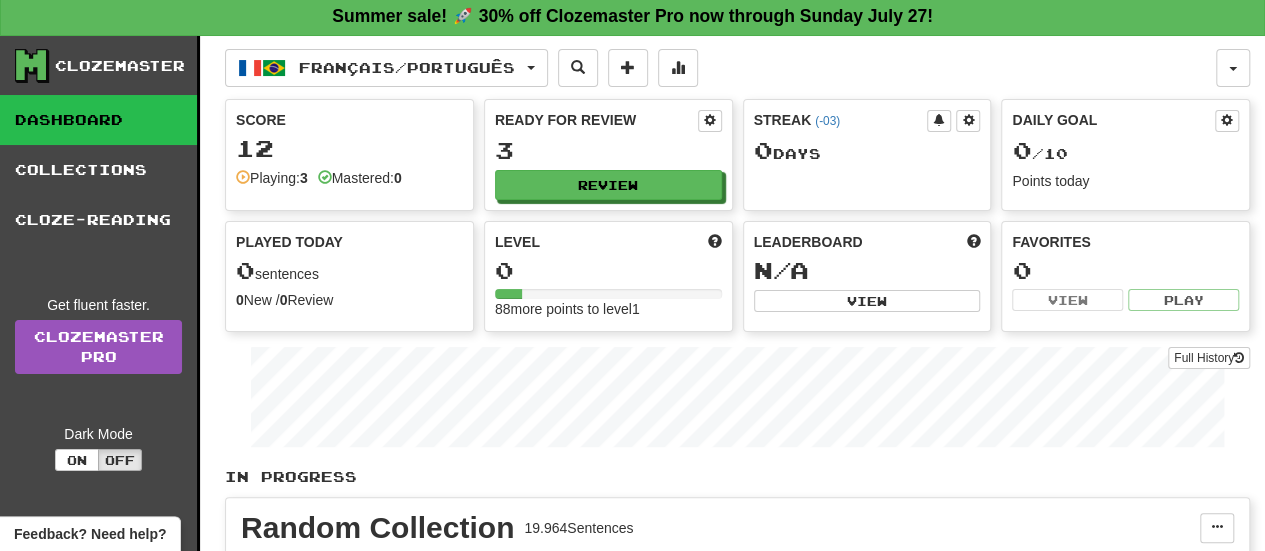 scroll, scrollTop: 2, scrollLeft: 0, axis: vertical 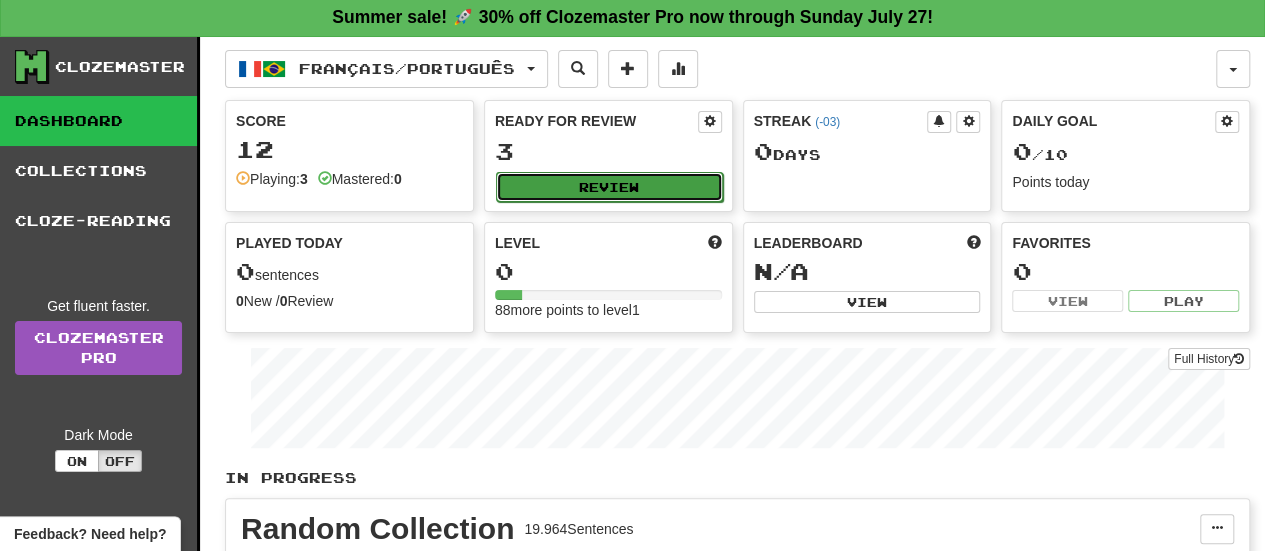click on "Review" at bounding box center (609, 187) 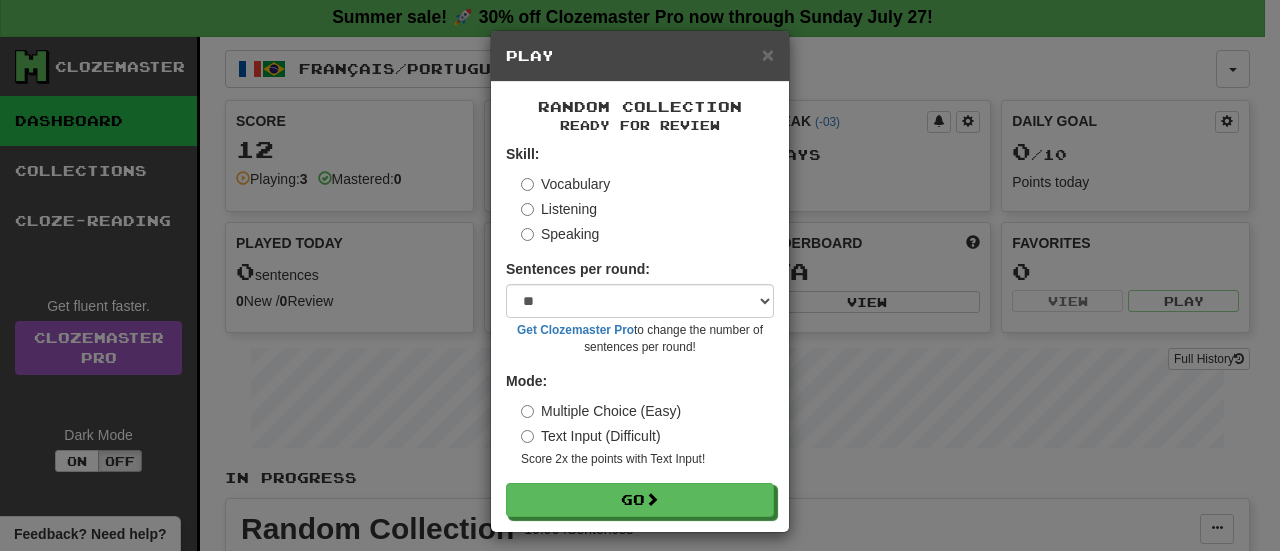 click on "× Play Random Collection Ready for Review Skill: Vocabulary Listening Speaking Sentences per round: * ** ** ** ** ** *** ******** Get Clozemaster Pro  to change the number of sentences per round! Mode: Multiple Choice (Easy) Text Input (Difficult) Score 2x the points with Text Input ! Go" at bounding box center (640, 275) 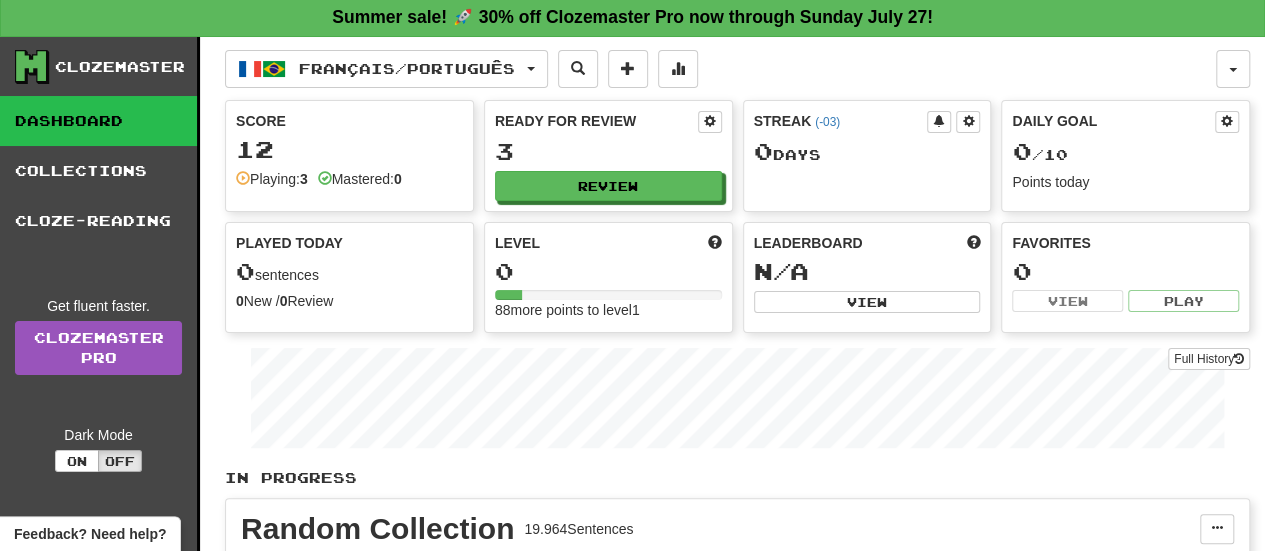 scroll, scrollTop: 0, scrollLeft: 0, axis: both 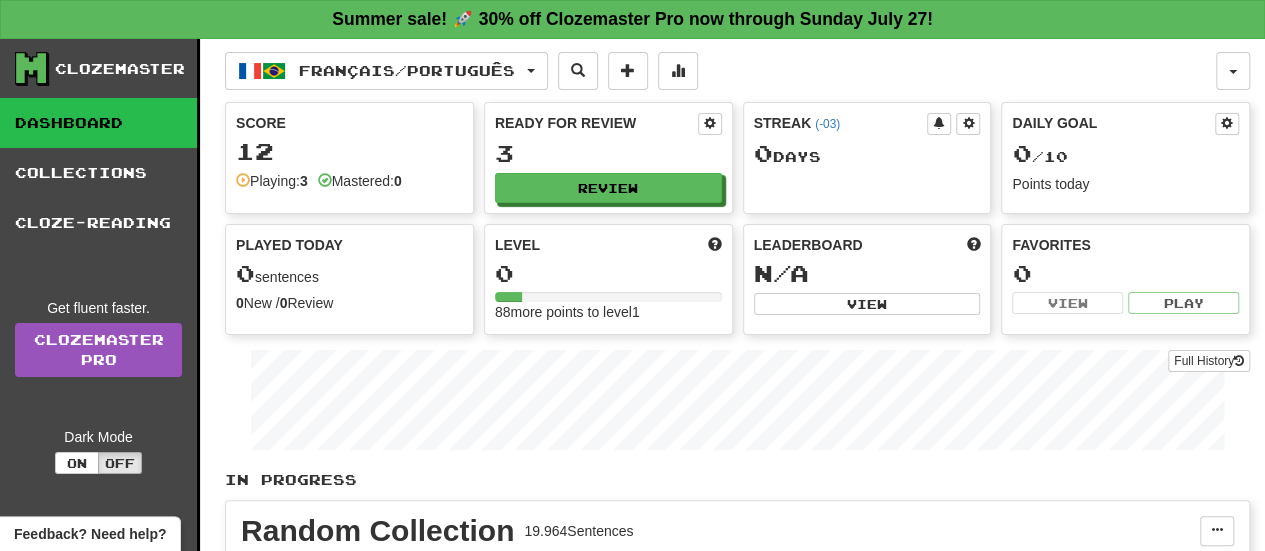 click on "Score" at bounding box center (349, 123) 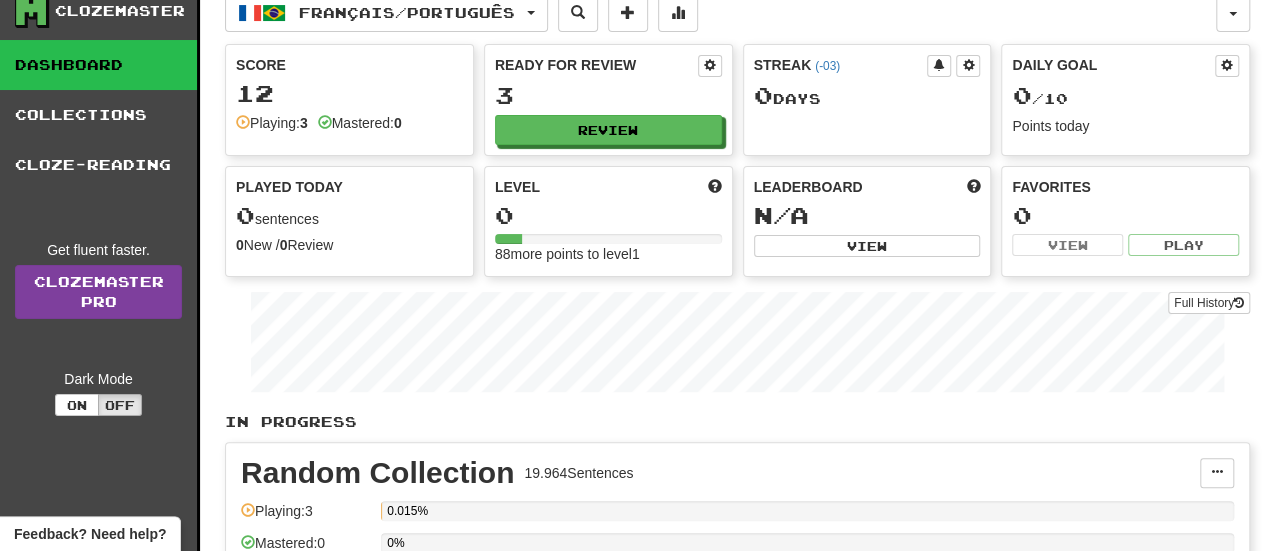 scroll, scrollTop: 52, scrollLeft: 0, axis: vertical 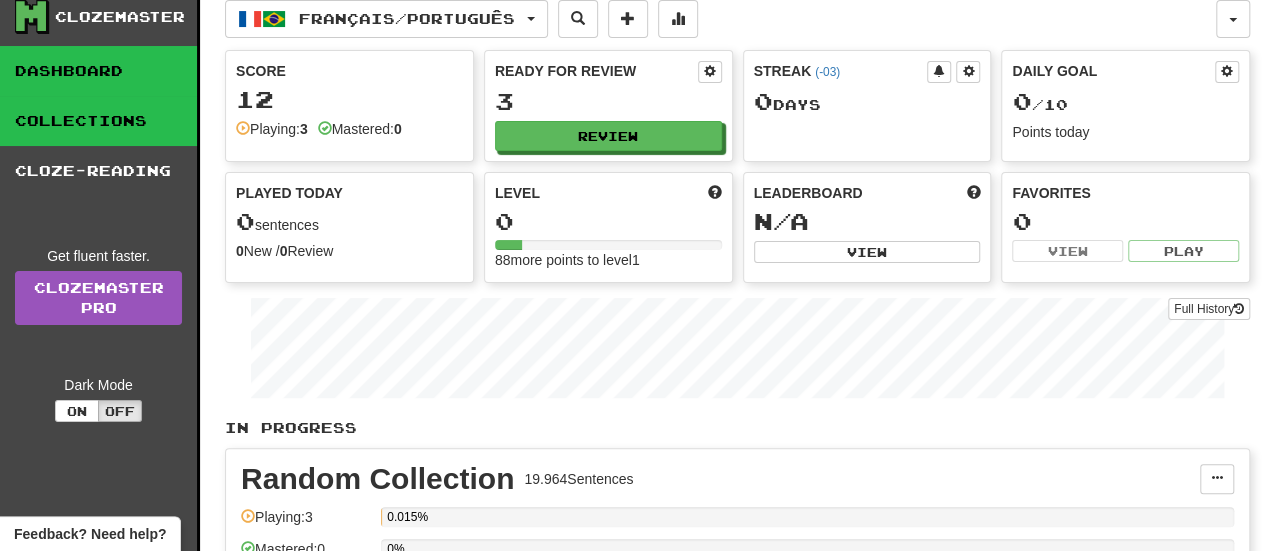 click on "Collections" at bounding box center [98, 121] 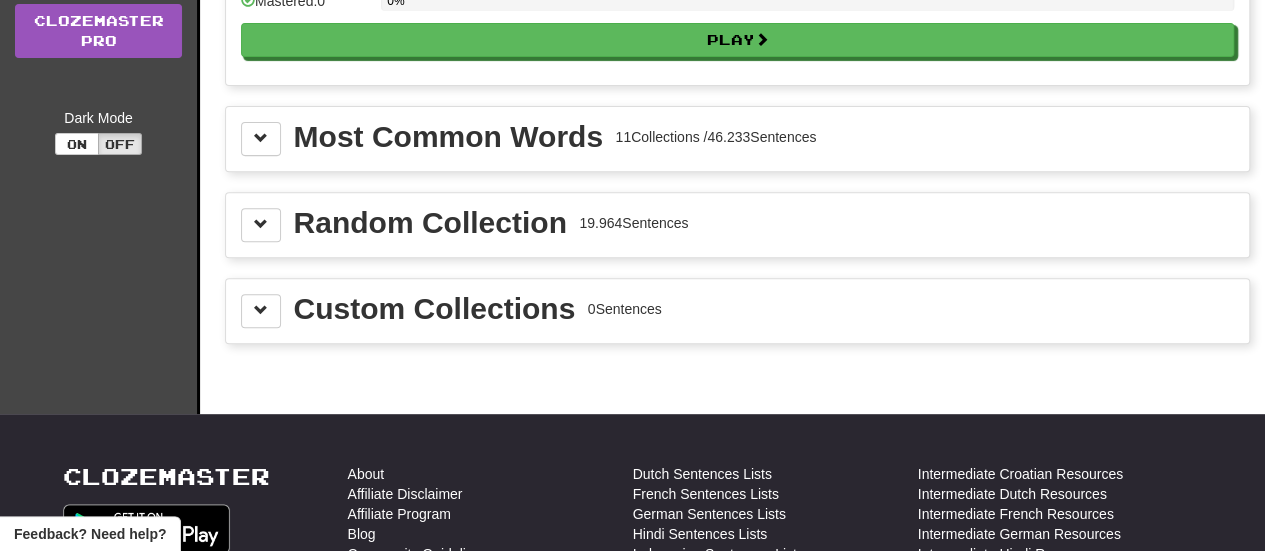 scroll, scrollTop: 320, scrollLeft: 0, axis: vertical 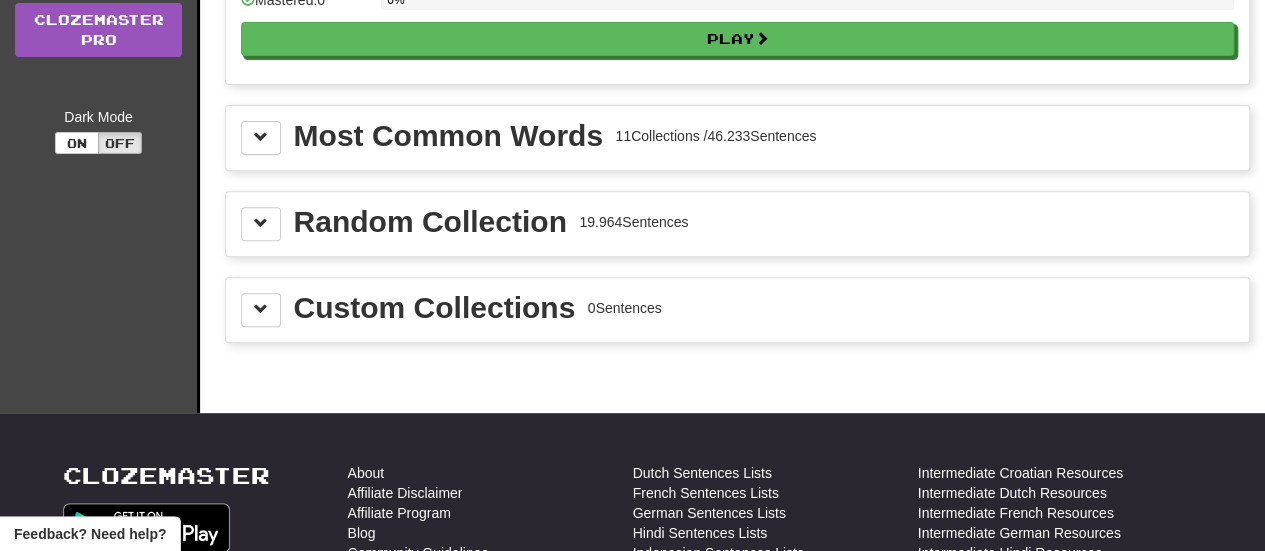 click on "Random Collection" at bounding box center [430, 222] 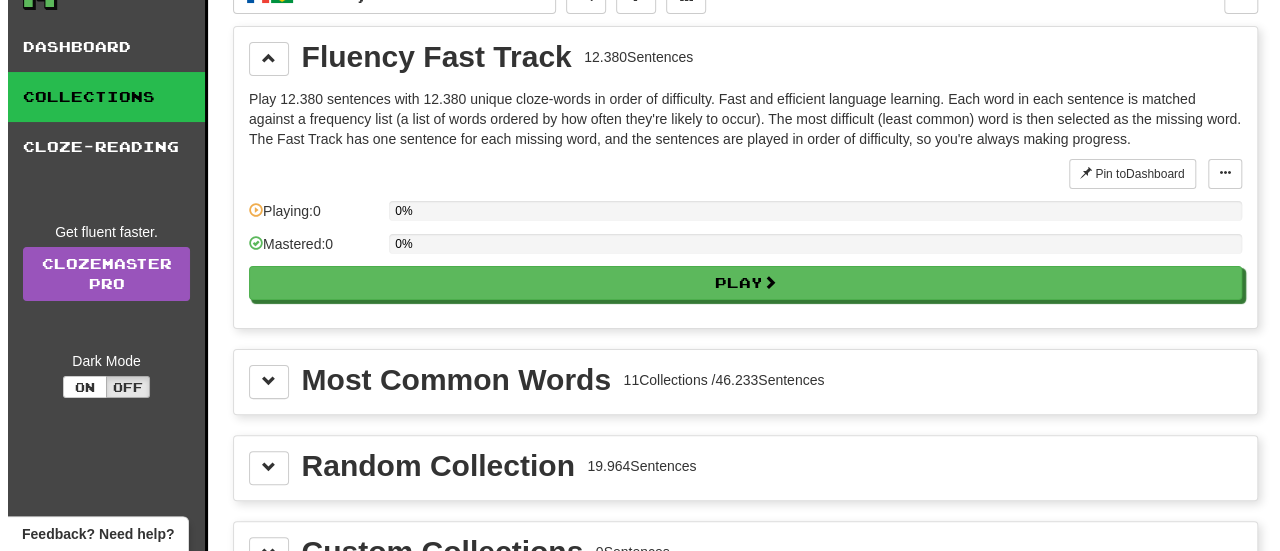 scroll, scrollTop: 75, scrollLeft: 0, axis: vertical 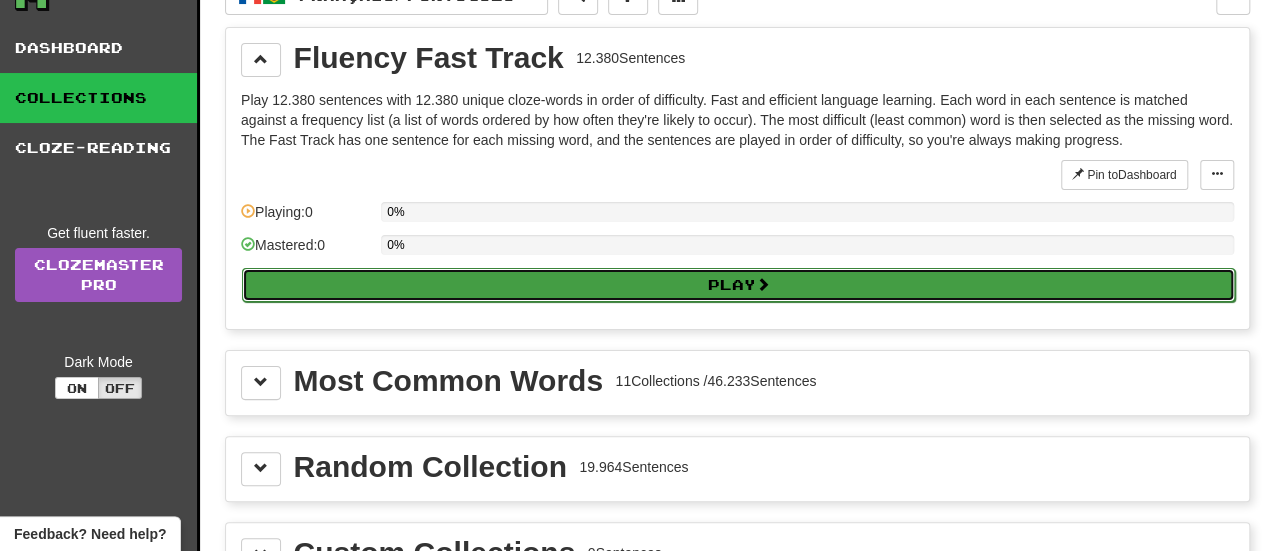 click on "Play" at bounding box center (738, 285) 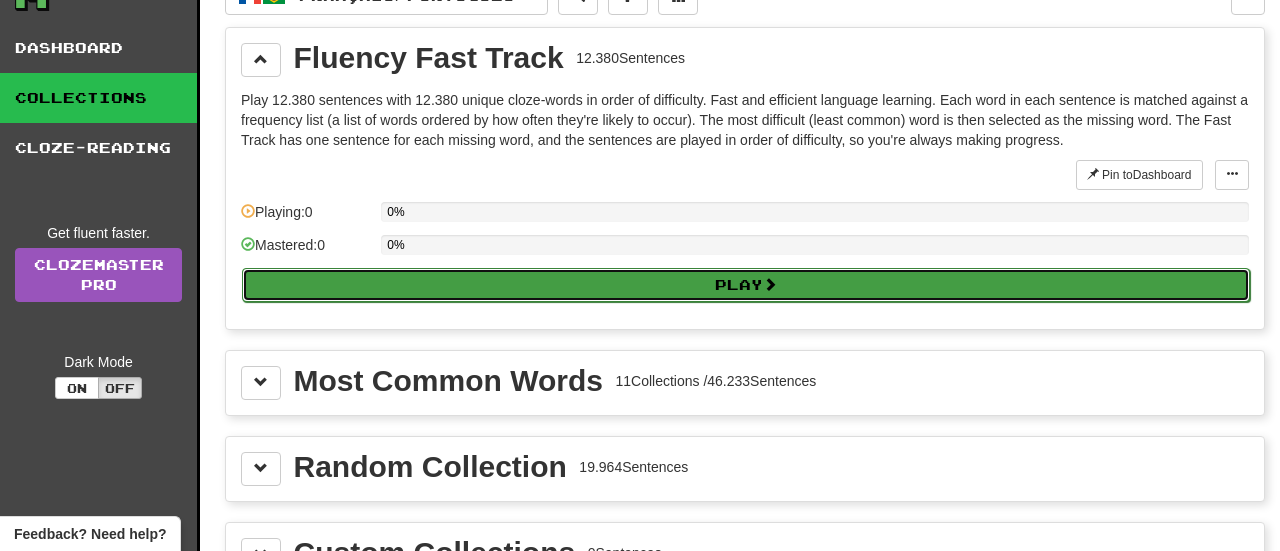 select on "**" 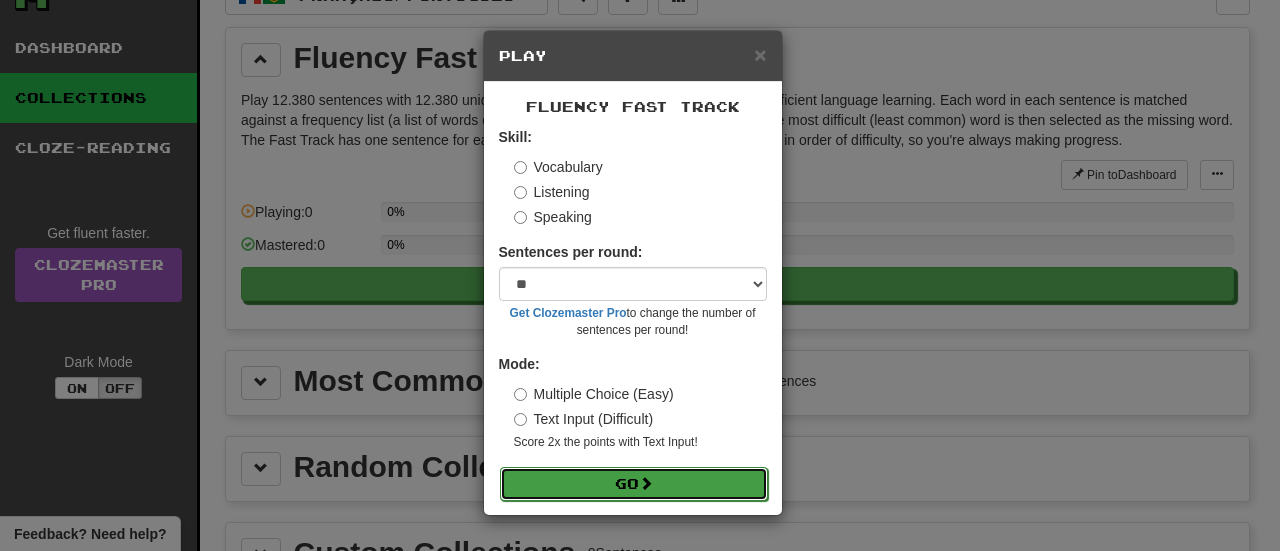 click on "Go" at bounding box center [634, 484] 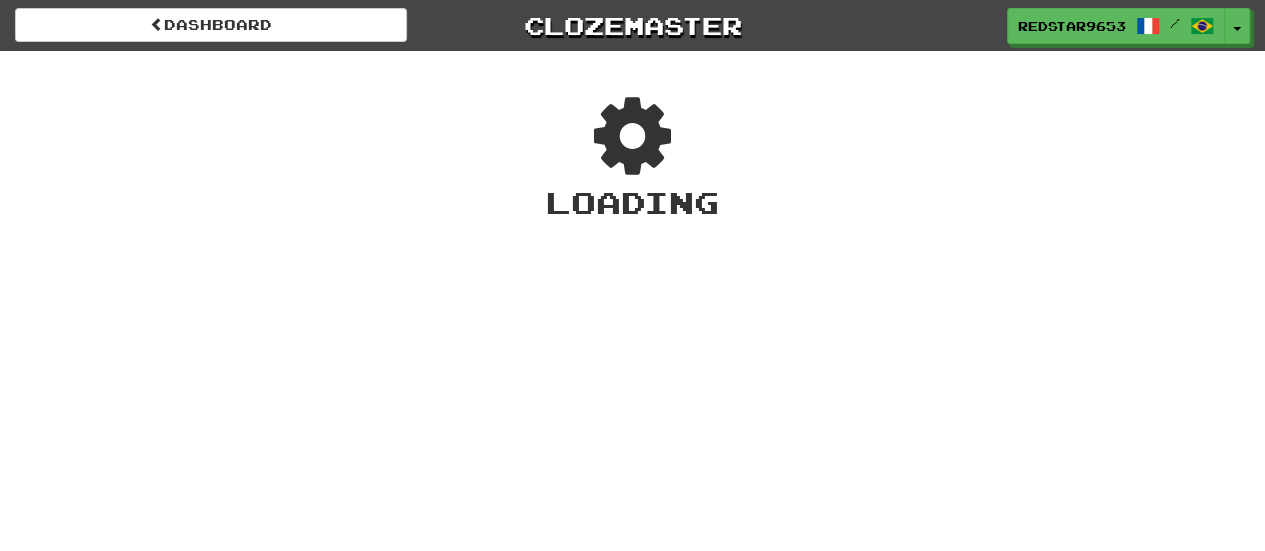 scroll, scrollTop: 0, scrollLeft: 0, axis: both 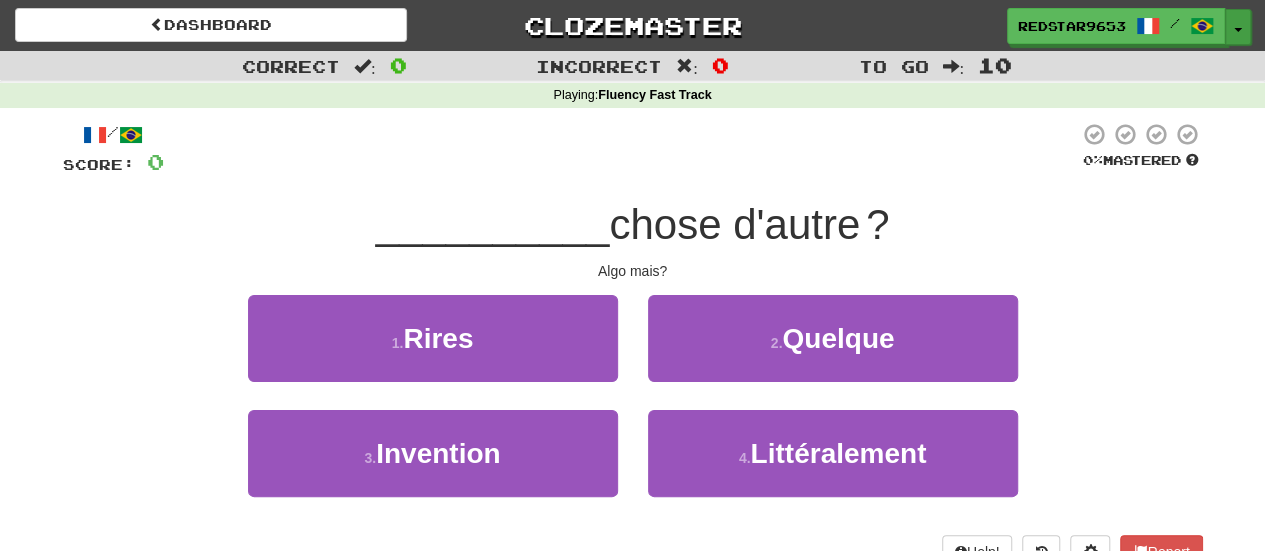 click on "Toggle Dropdown" at bounding box center (1238, 27) 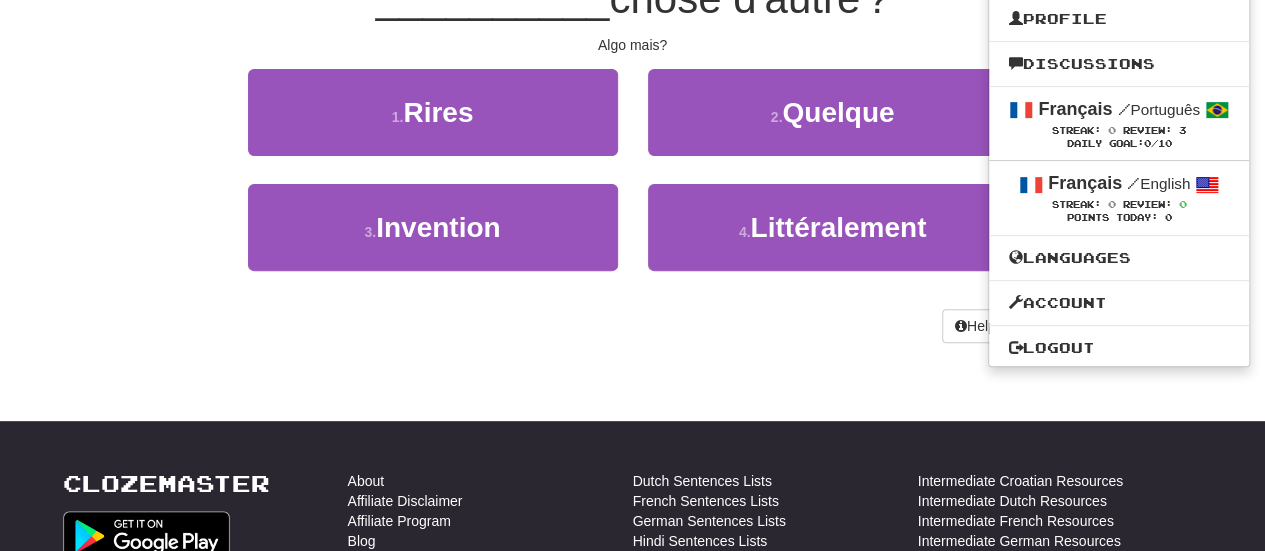 scroll, scrollTop: 240, scrollLeft: 0, axis: vertical 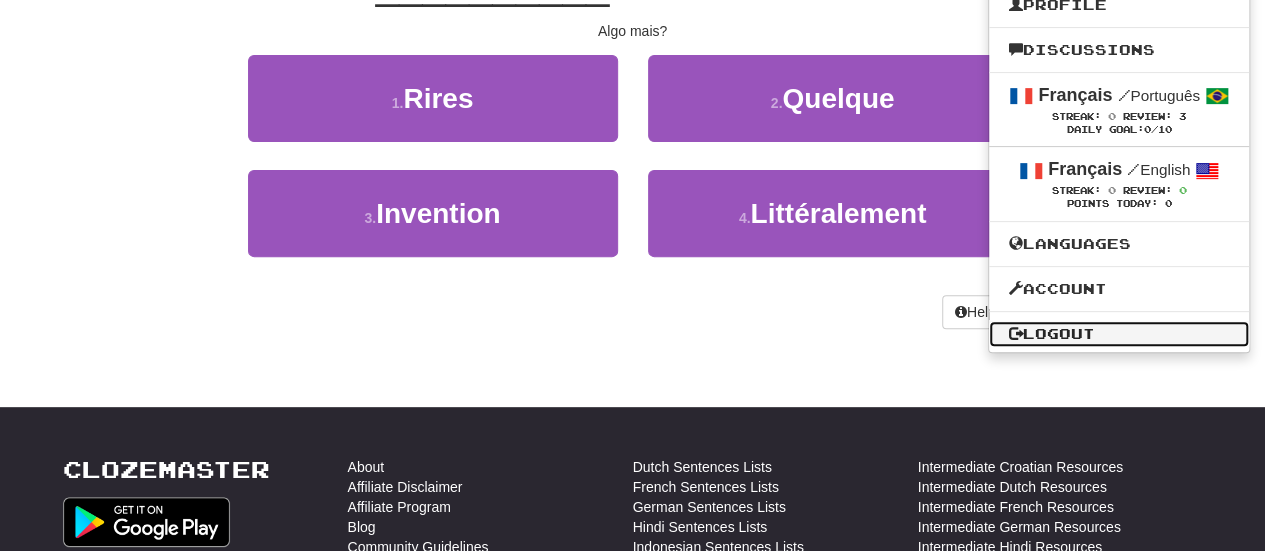 click on "Logout" at bounding box center (1119, 334) 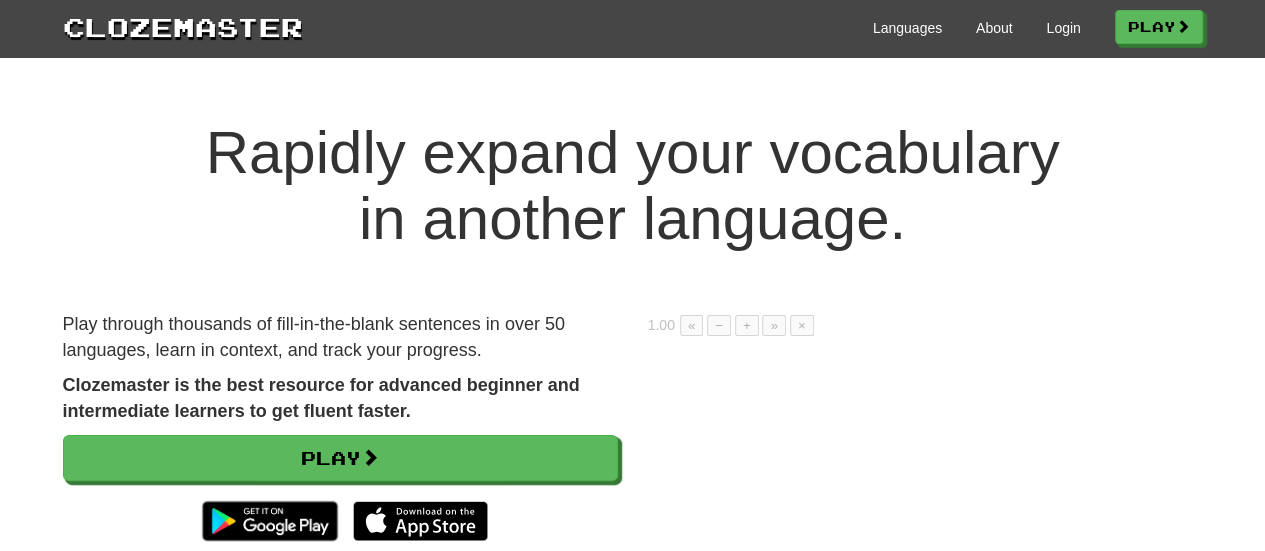 scroll, scrollTop: 0, scrollLeft: 0, axis: both 